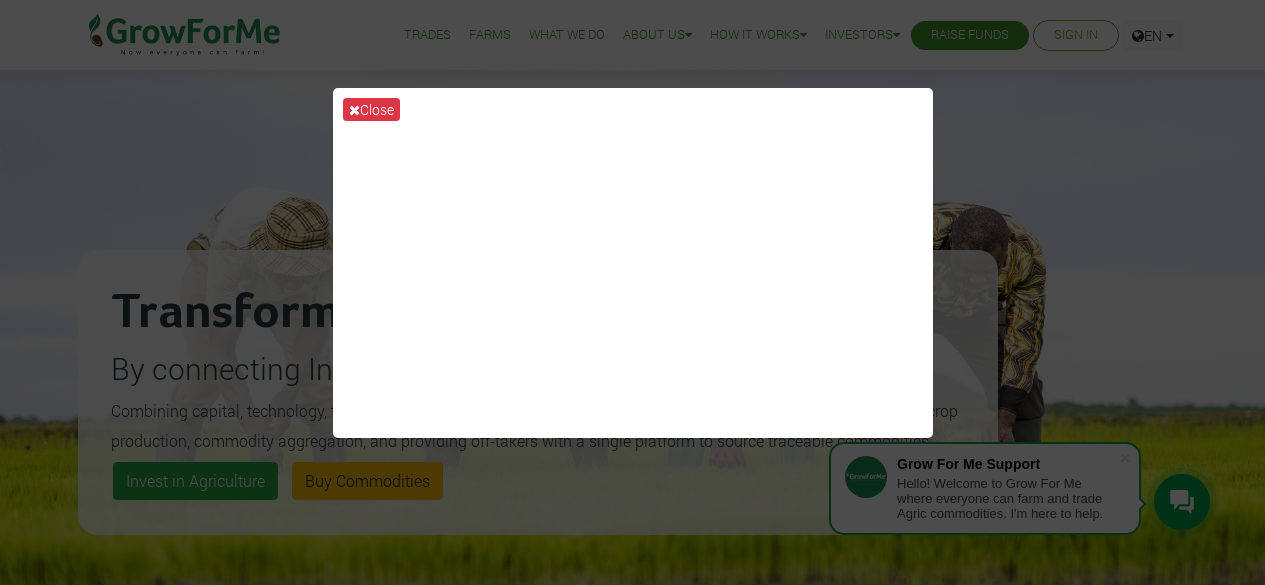 scroll, scrollTop: 0, scrollLeft: 0, axis: both 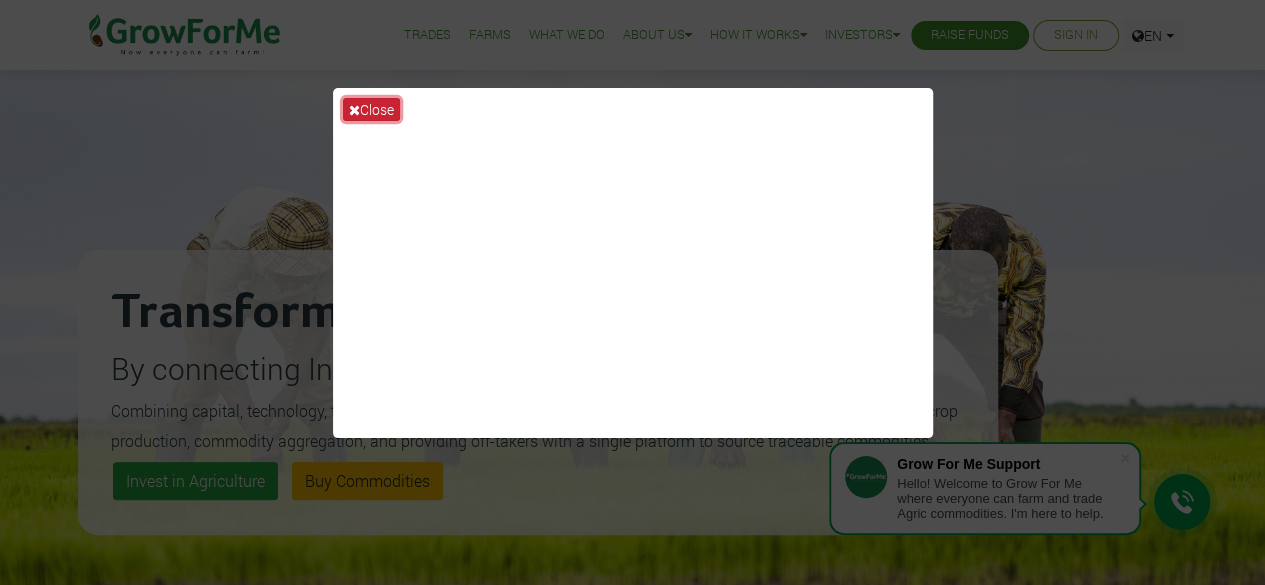 click on "Close" at bounding box center [371, 109] 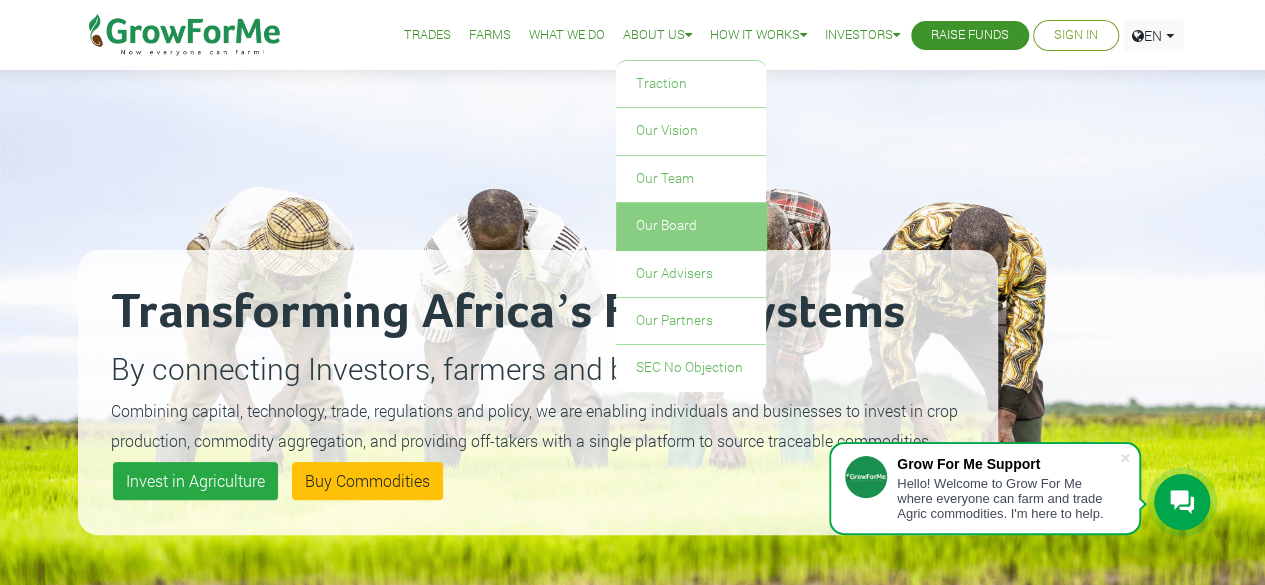 click on "Our Board" at bounding box center (691, 226) 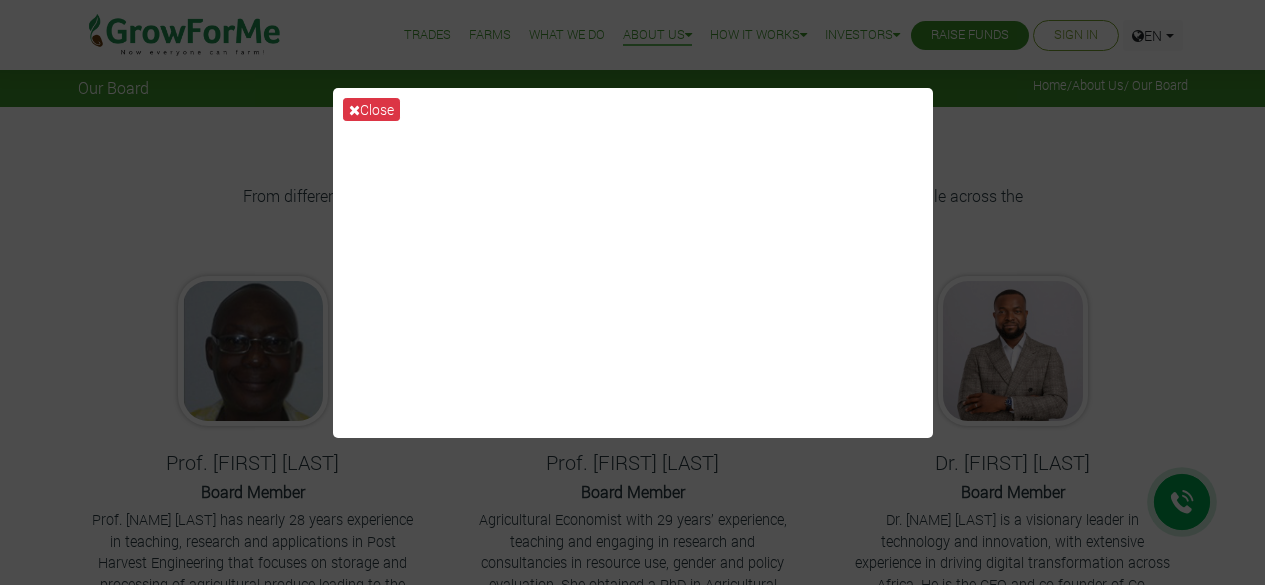 scroll, scrollTop: 0, scrollLeft: 0, axis: both 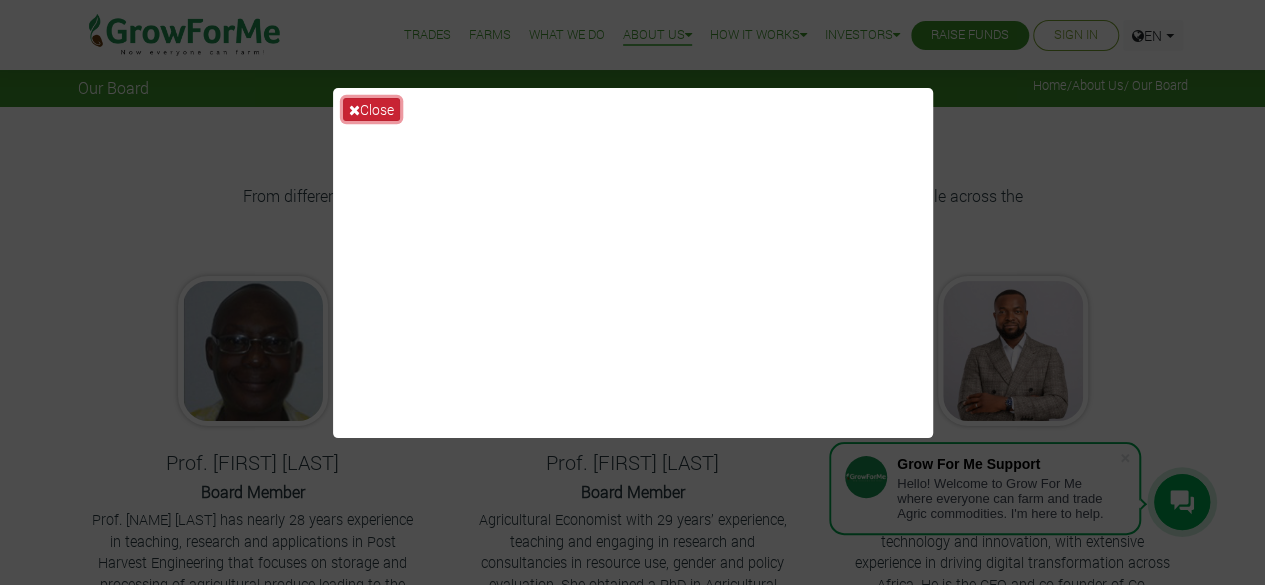 click on "Close" at bounding box center (371, 109) 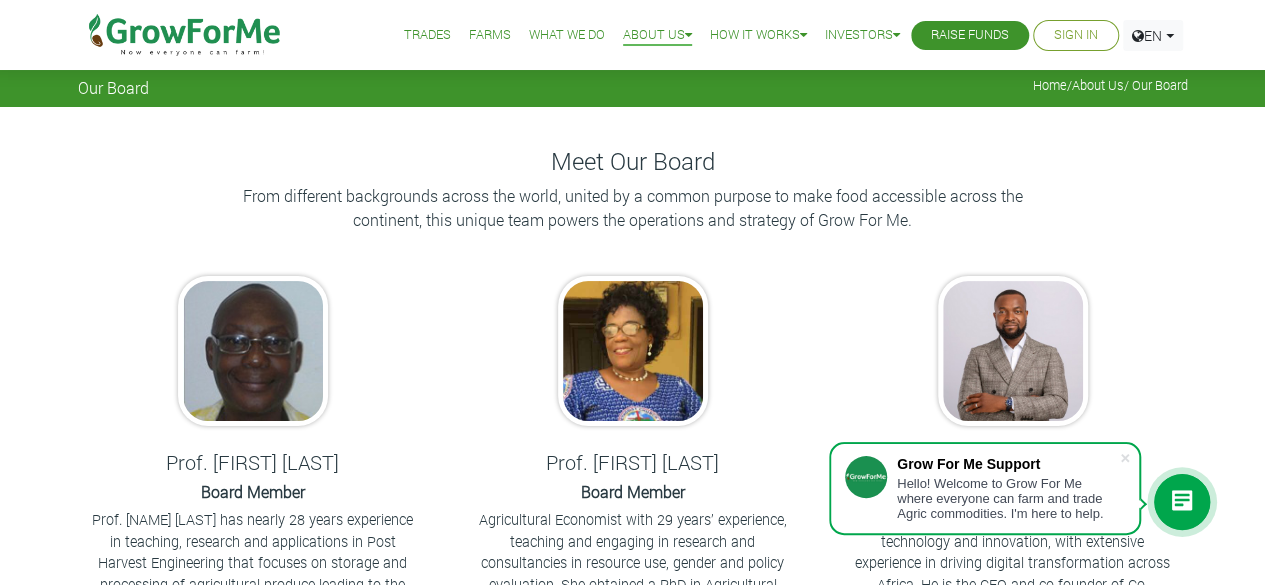 click on "Meet Our Board
From different backgrounds across the world, united by a common purpose to make food accessible across the continent, this unique team powers the operations and strategy of Grow For Me.
Prof. [NAME] [LAST]
Board Member
Prof. [NAME] [LAST] has nearly 28 years experience in teaching, research and applications in Post Harvest Engineering that focuses on storage and processing of agricultural produce leading to the attainment of Food Security, Income Generation and Small enterprise development and job creation. He has PhD in Engineering from Cranfield university UK
Prof. [NAME] [LAST]
Board Member
Dr. [NAME] [LAST]" at bounding box center (632, 426) 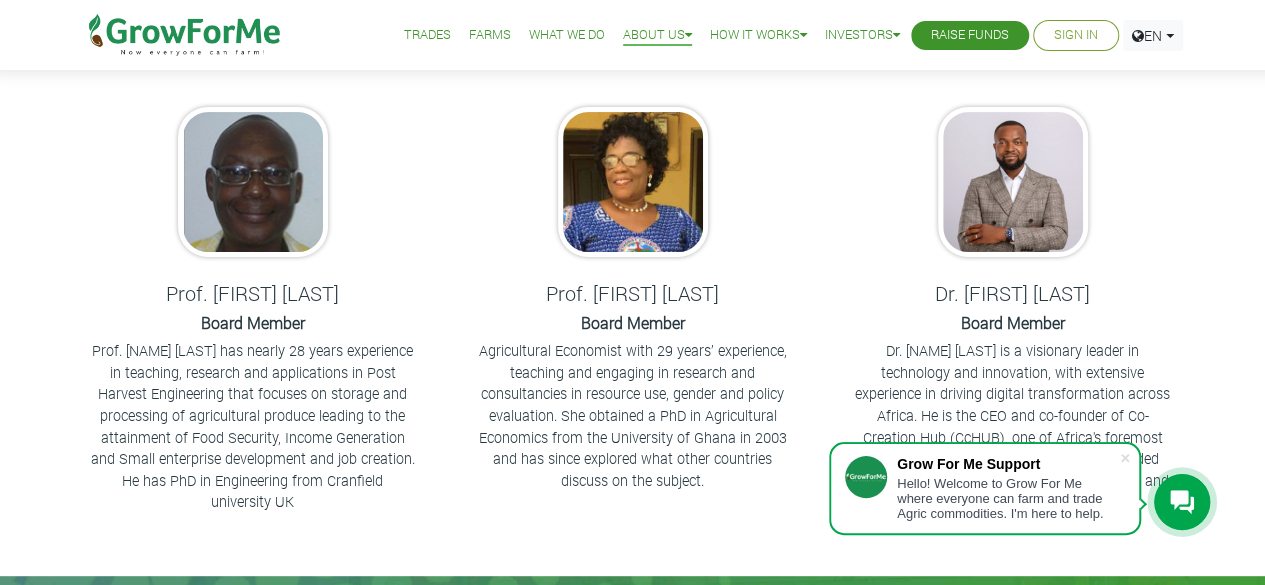 scroll, scrollTop: 200, scrollLeft: 0, axis: vertical 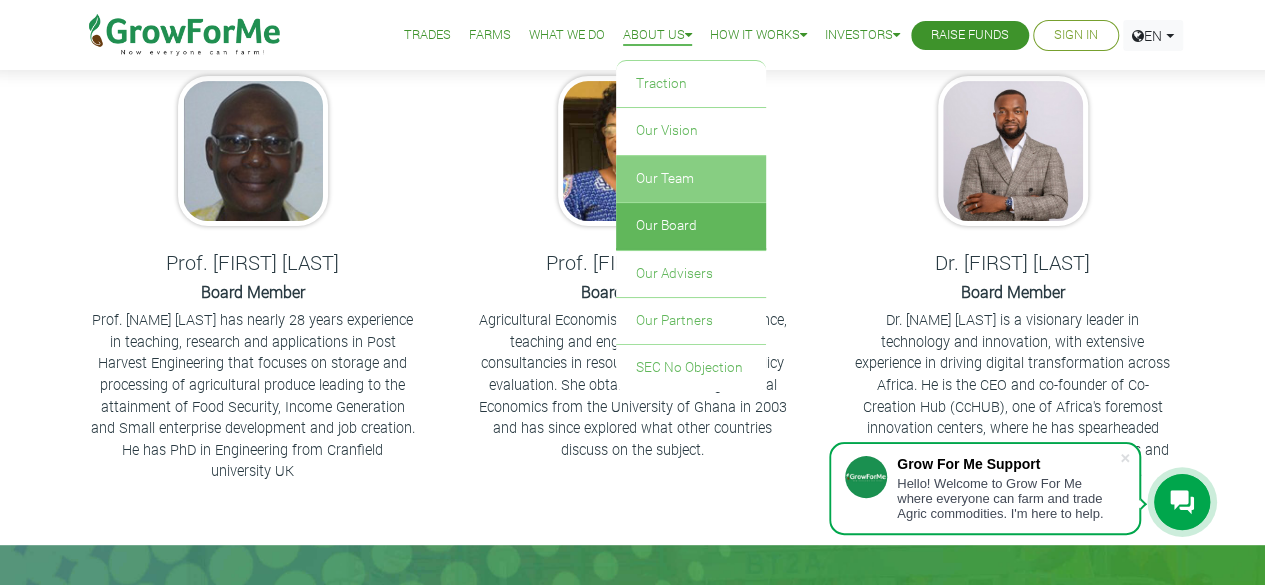 click on "Our Team" at bounding box center [691, 179] 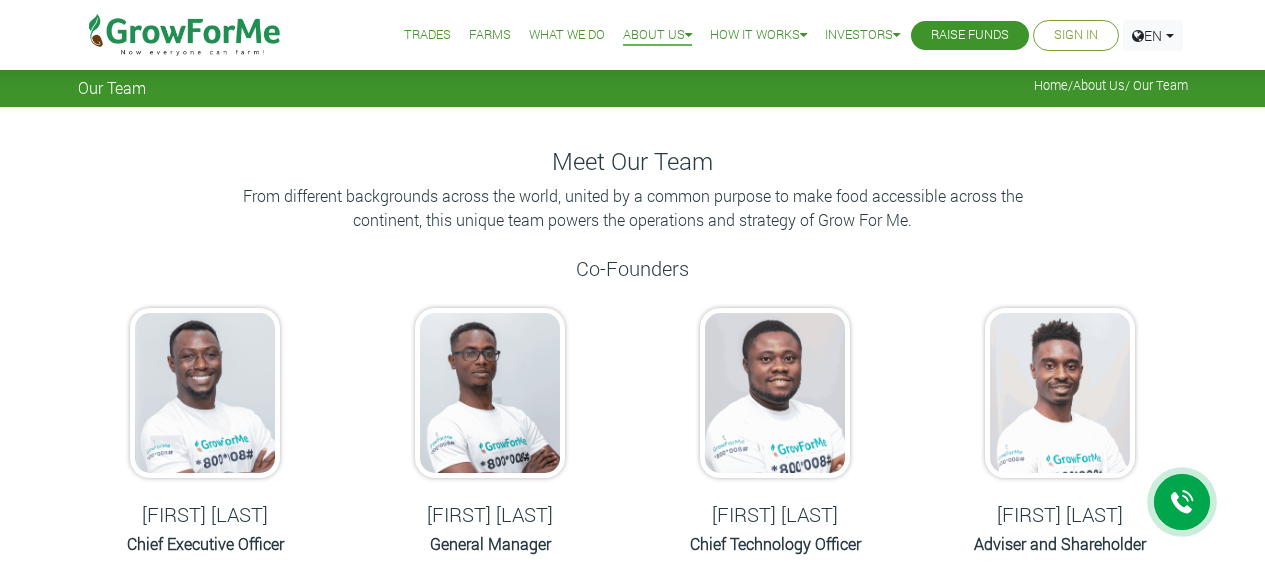 scroll, scrollTop: 0, scrollLeft: 0, axis: both 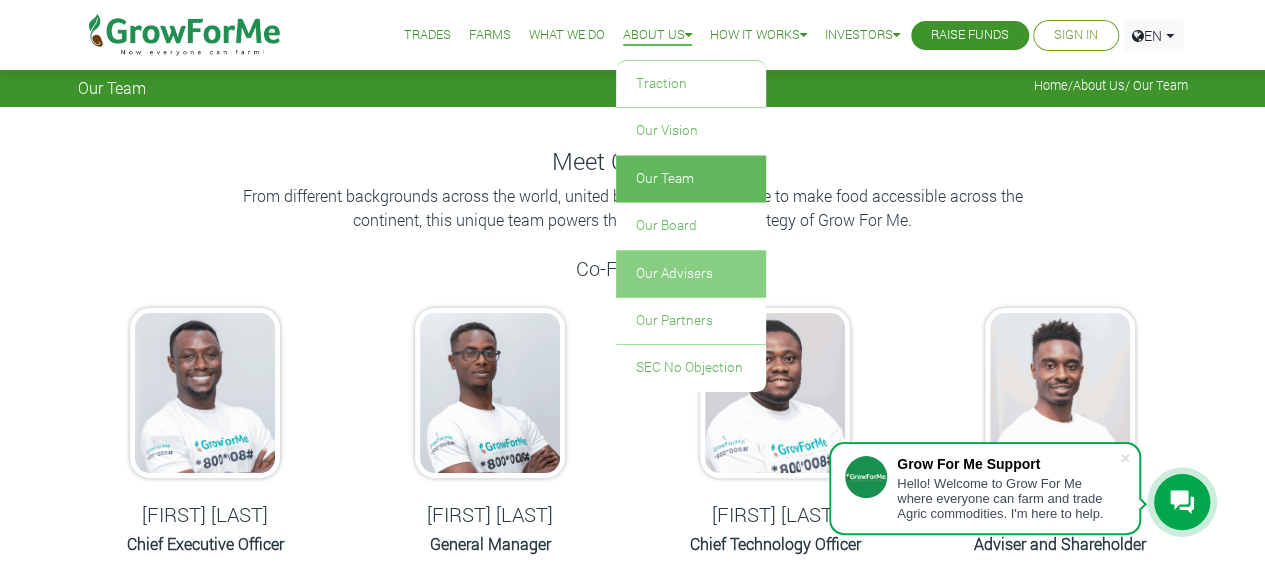 click on "Our Advisers" at bounding box center (691, 274) 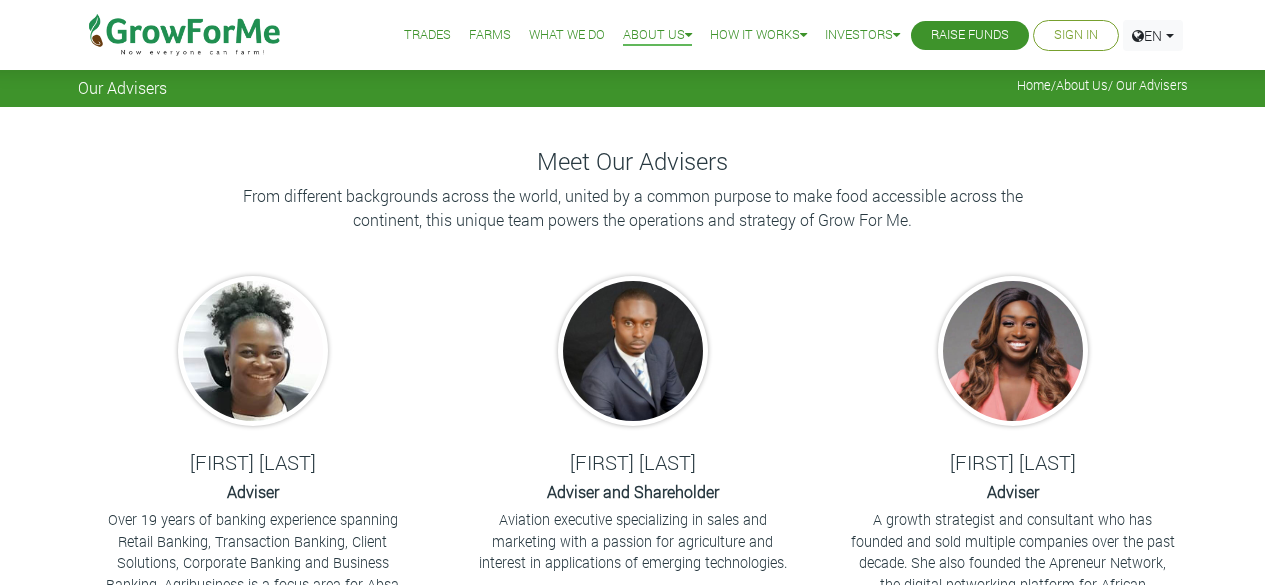 scroll, scrollTop: 0, scrollLeft: 0, axis: both 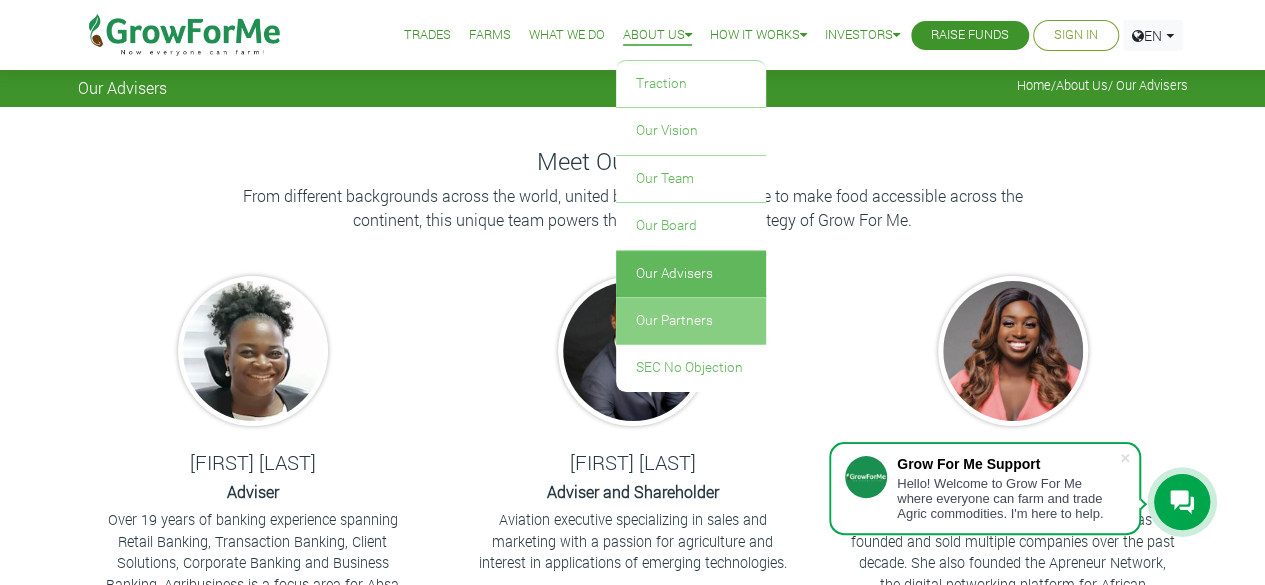 click on "Our Partners" at bounding box center (691, 321) 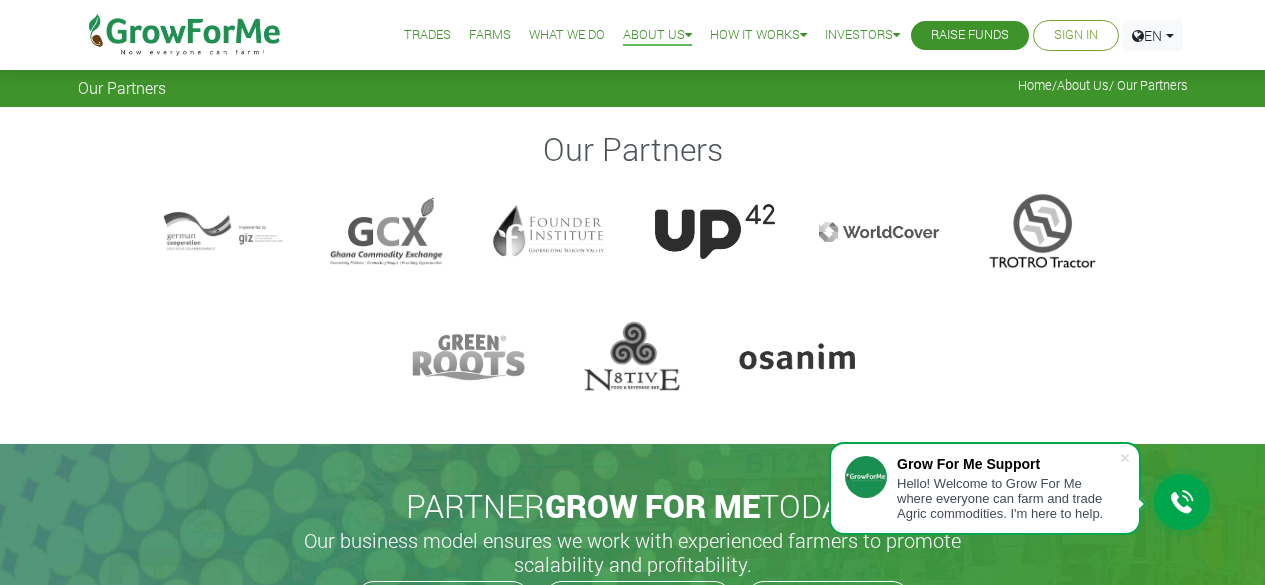 scroll, scrollTop: 0, scrollLeft: 0, axis: both 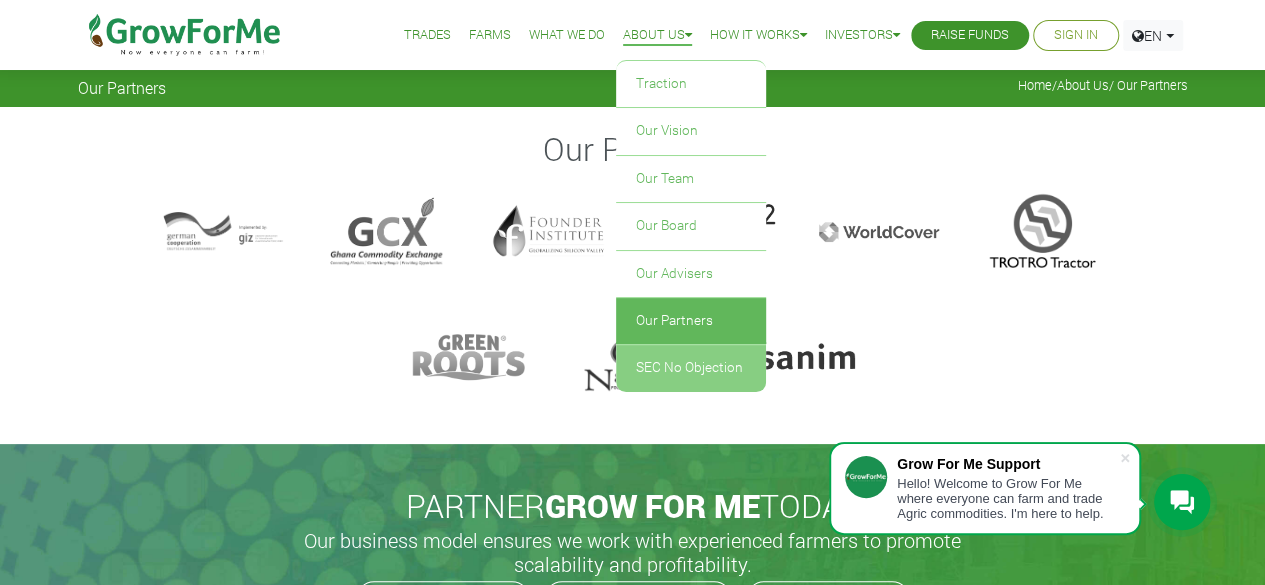 click on "SEC No Objection" at bounding box center (691, 368) 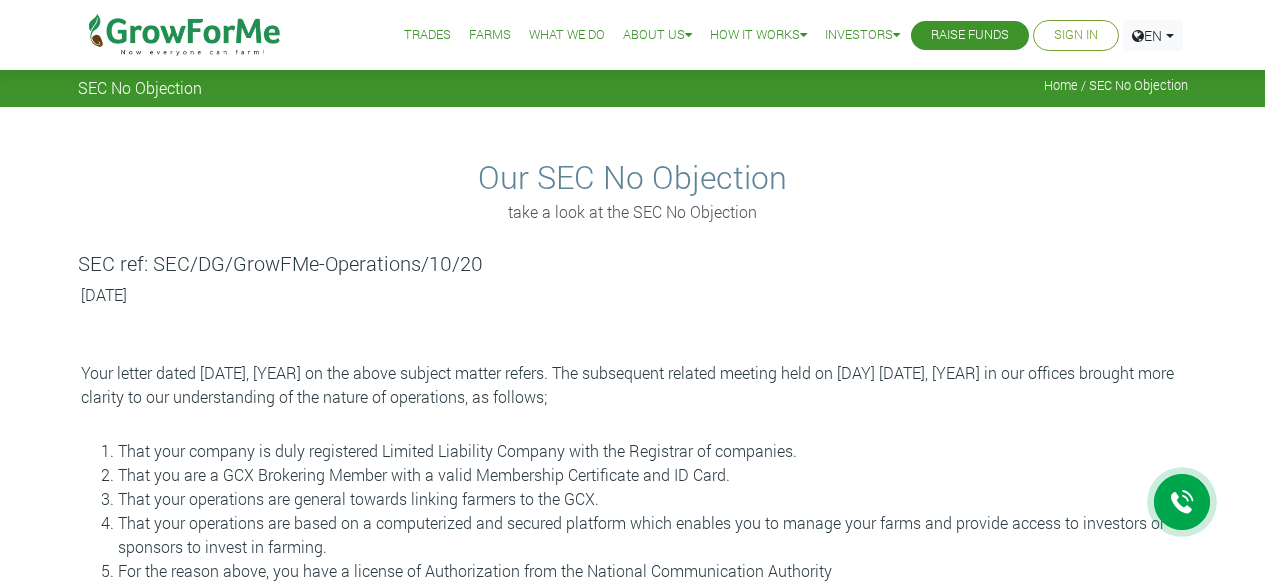 scroll, scrollTop: 0, scrollLeft: 0, axis: both 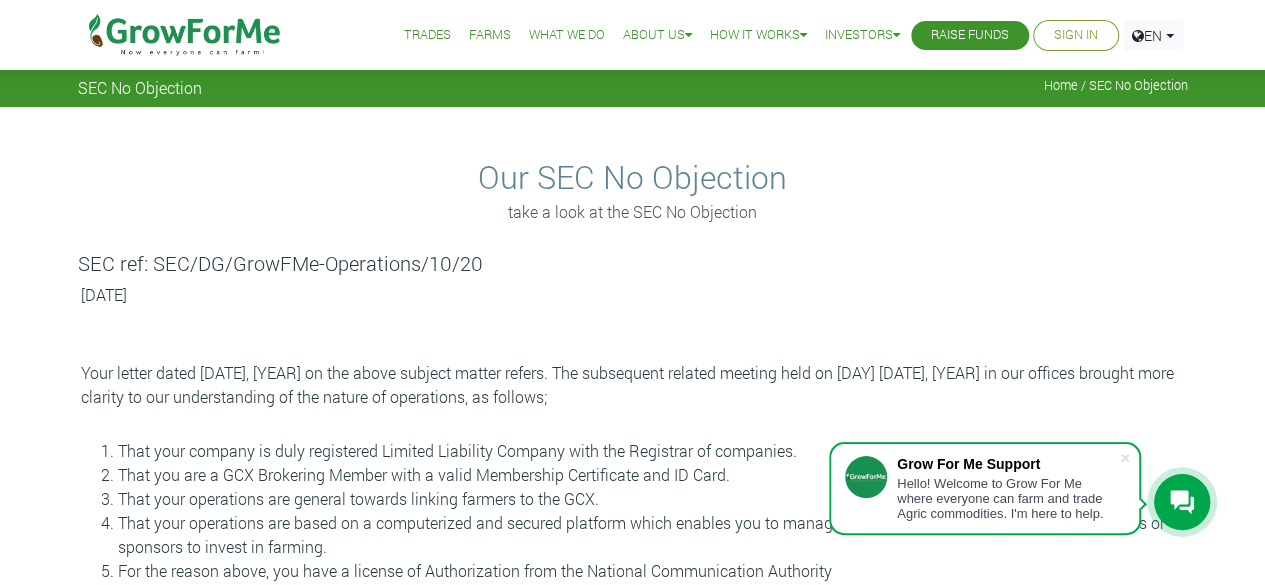click on "Trades" at bounding box center (427, 35) 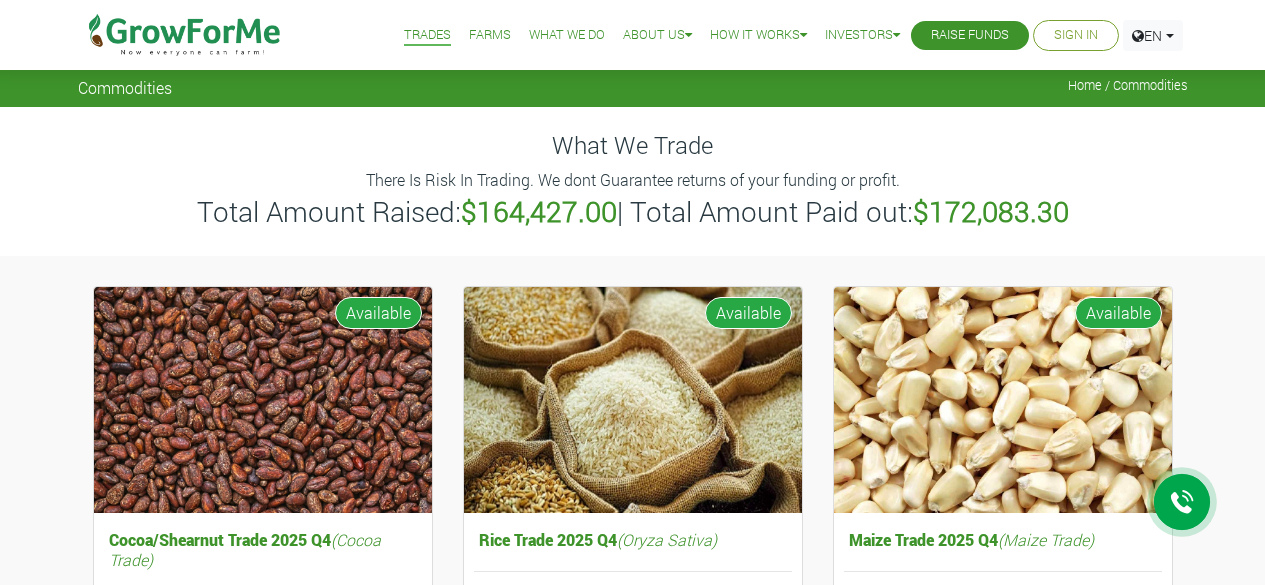 scroll, scrollTop: 0, scrollLeft: 0, axis: both 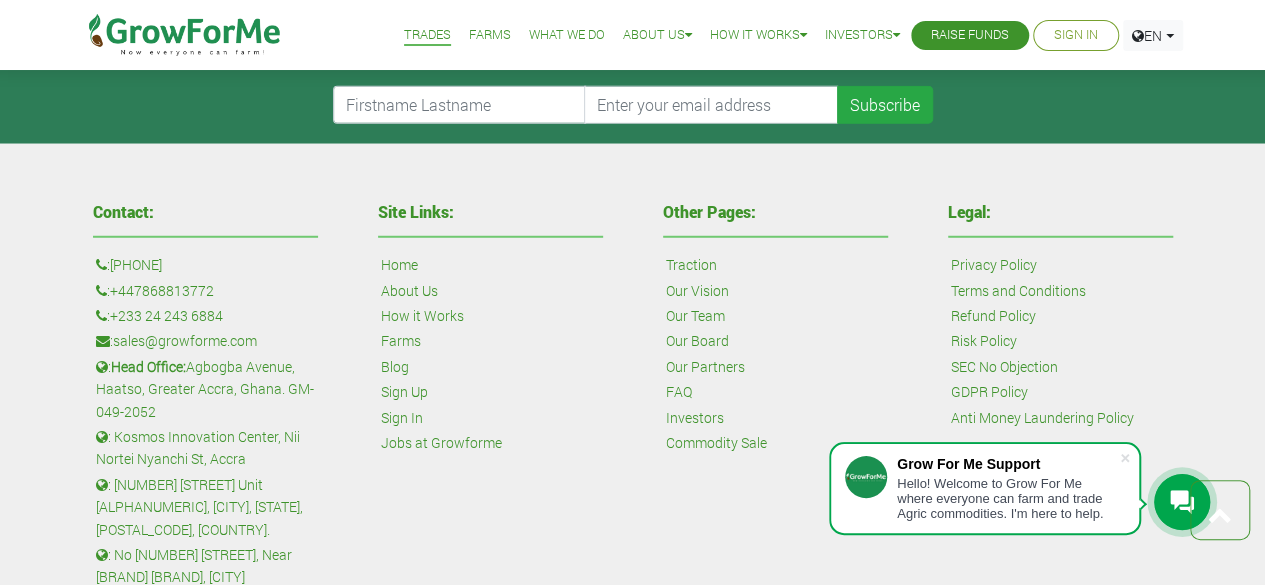 click on "Farms" at bounding box center [490, 35] 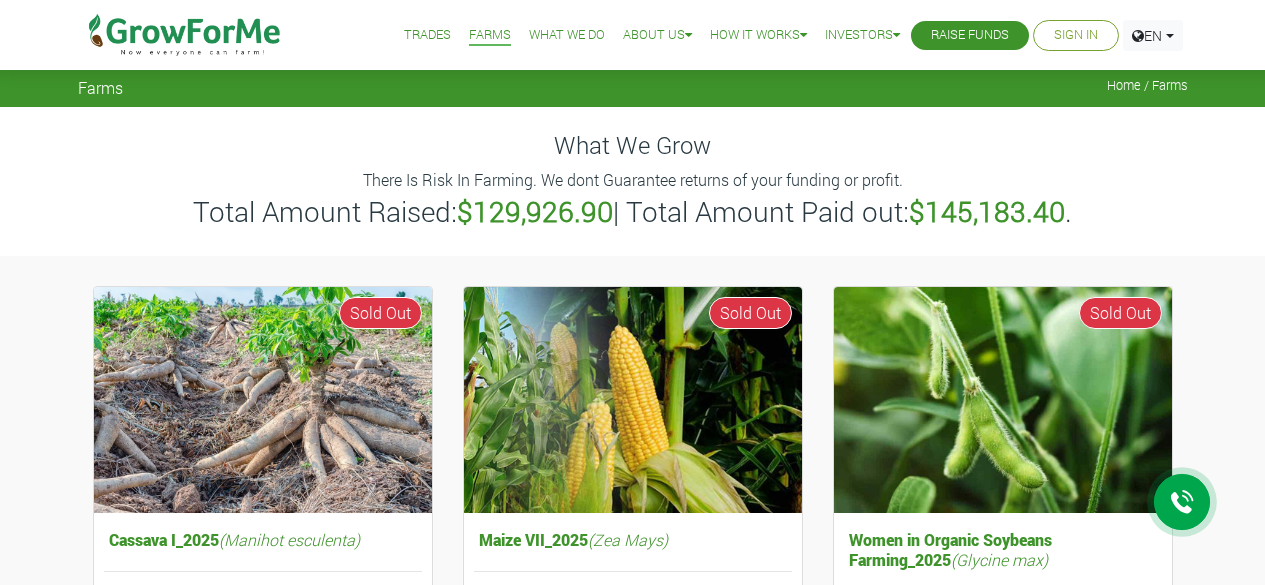 scroll, scrollTop: 0, scrollLeft: 0, axis: both 